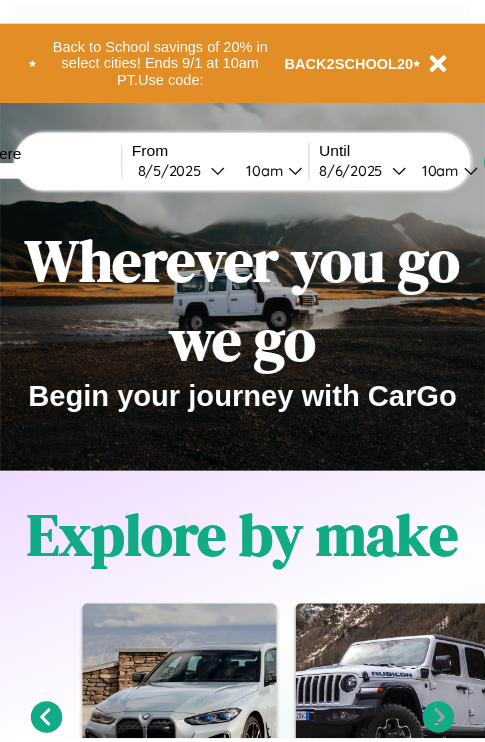 scroll, scrollTop: 0, scrollLeft: 0, axis: both 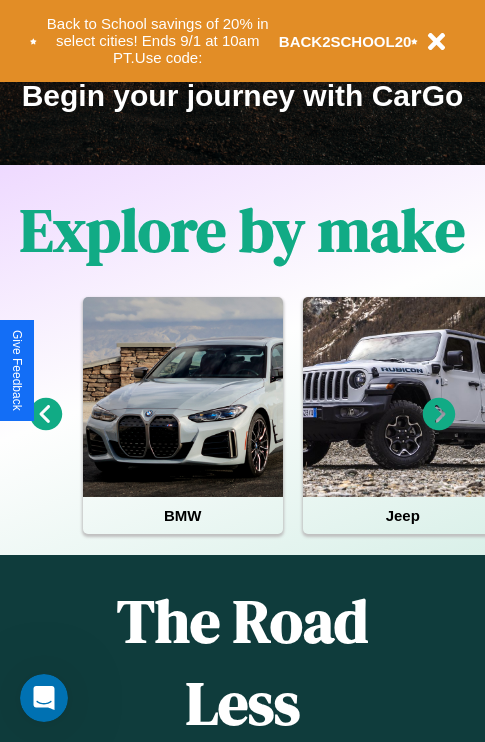 click 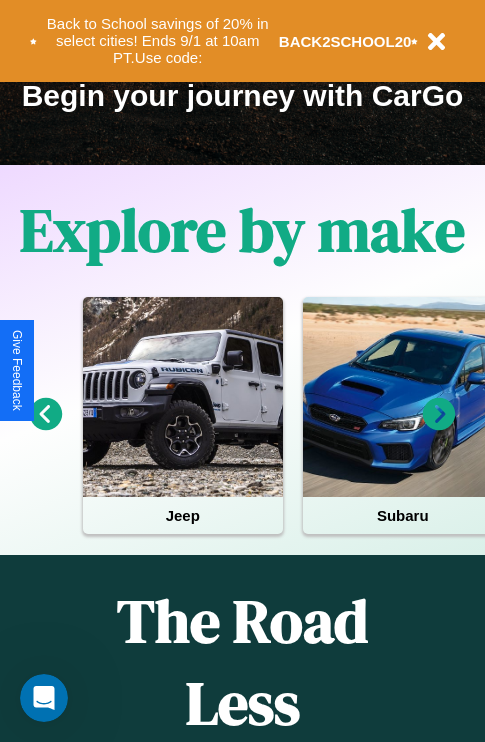 click 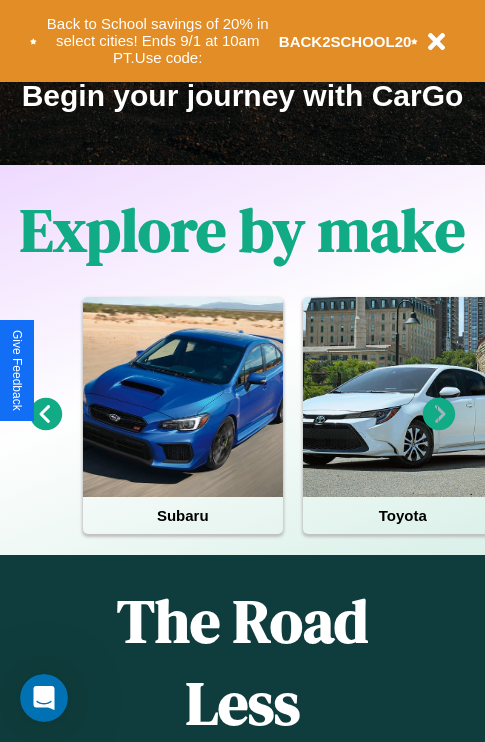 click 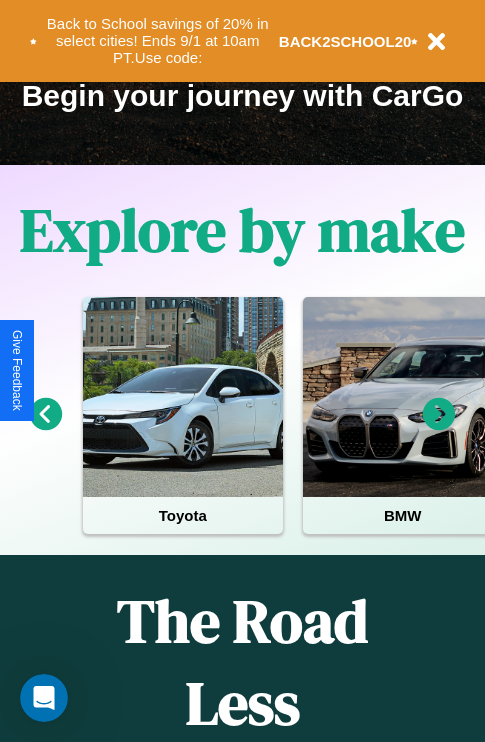 click 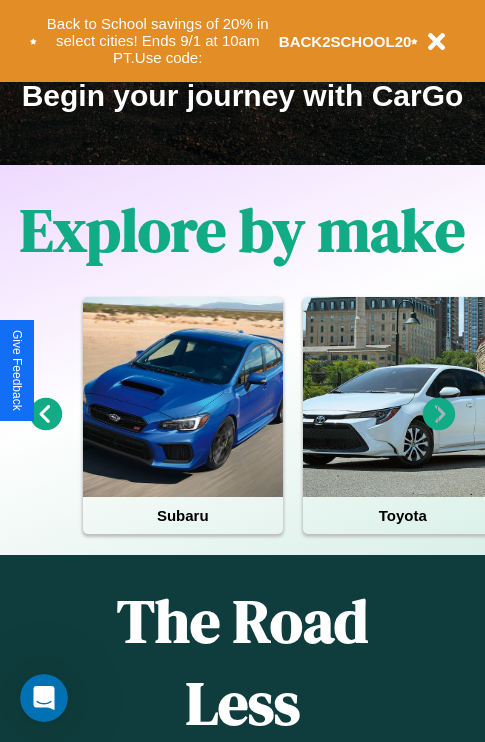 click 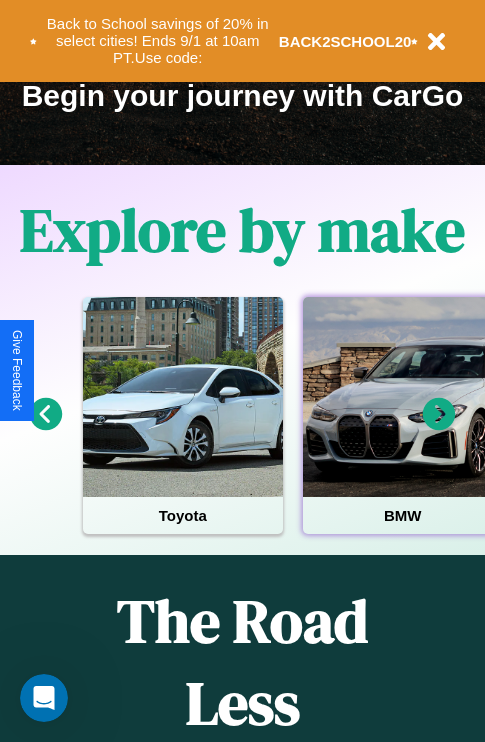 click at bounding box center (403, 397) 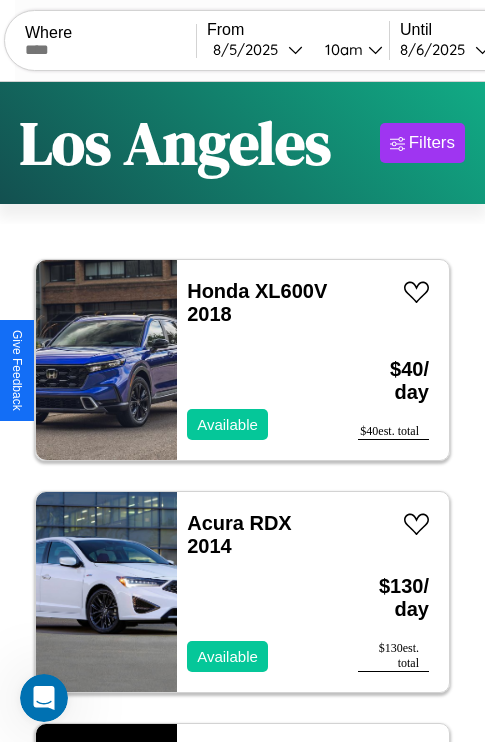 scroll, scrollTop: 95, scrollLeft: 0, axis: vertical 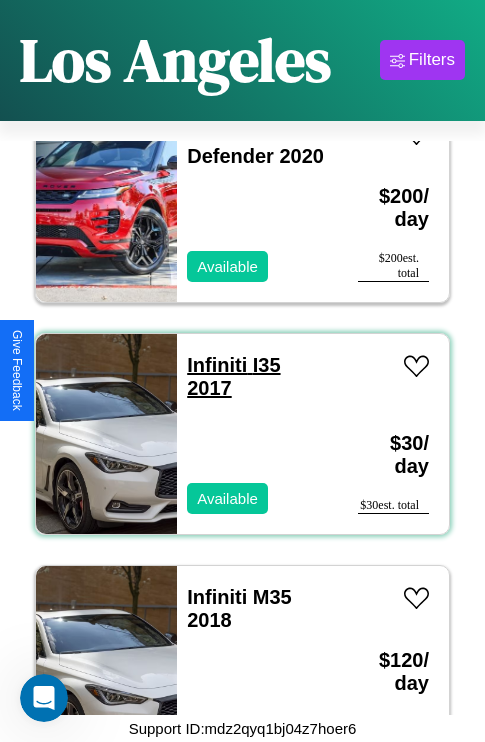 click on "Infiniti   I35   2017" at bounding box center (233, 376) 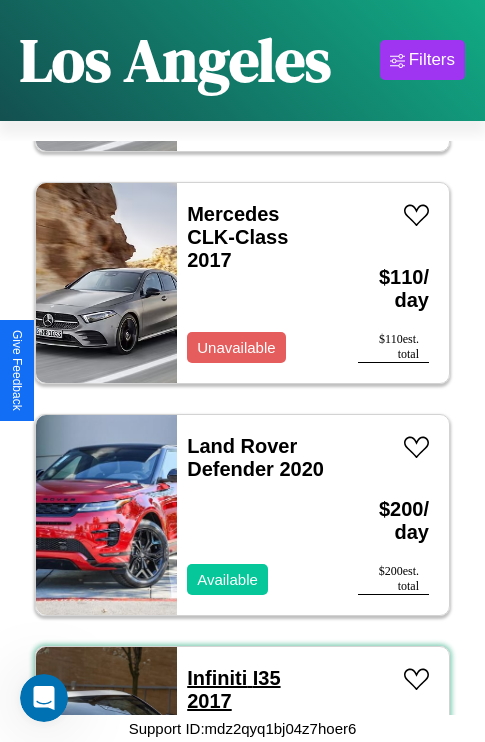 scroll, scrollTop: 10515, scrollLeft: 0, axis: vertical 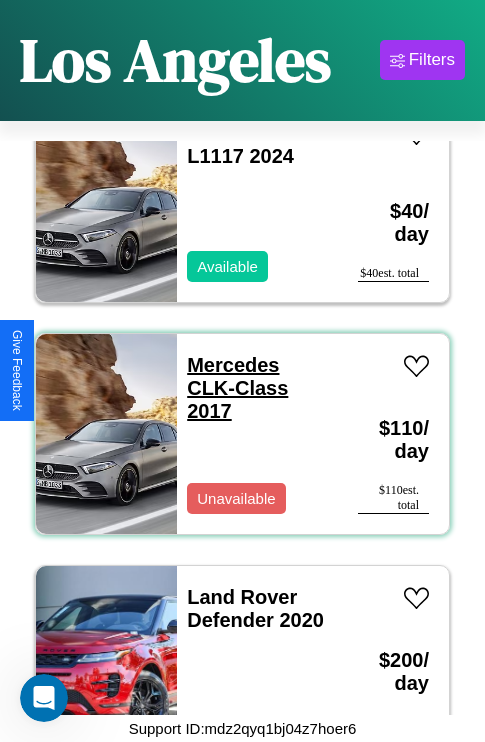 click on "Mercedes   CLK-Class   2017" at bounding box center (237, 388) 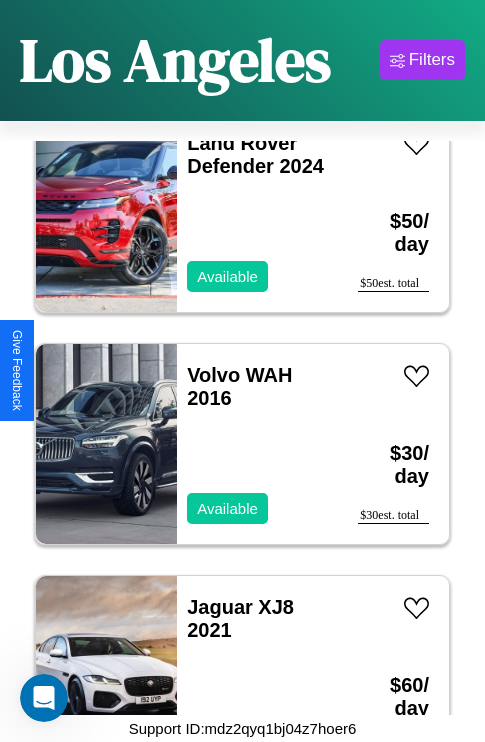 scroll, scrollTop: 12139, scrollLeft: 0, axis: vertical 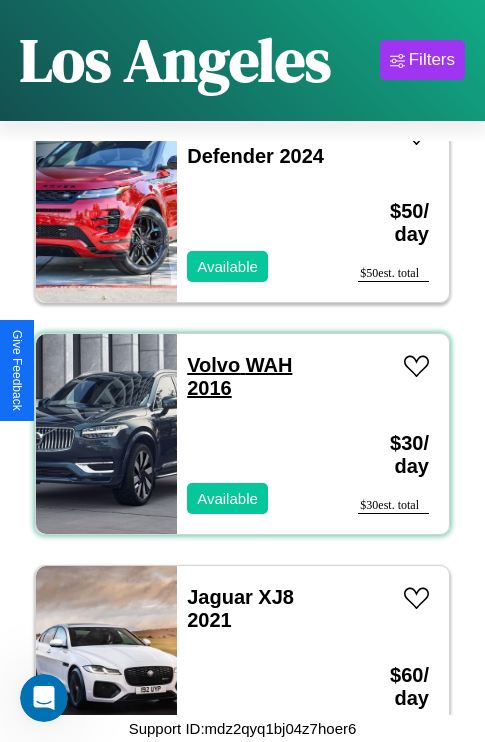 click on "Volvo   WAH   2016" at bounding box center (239, 376) 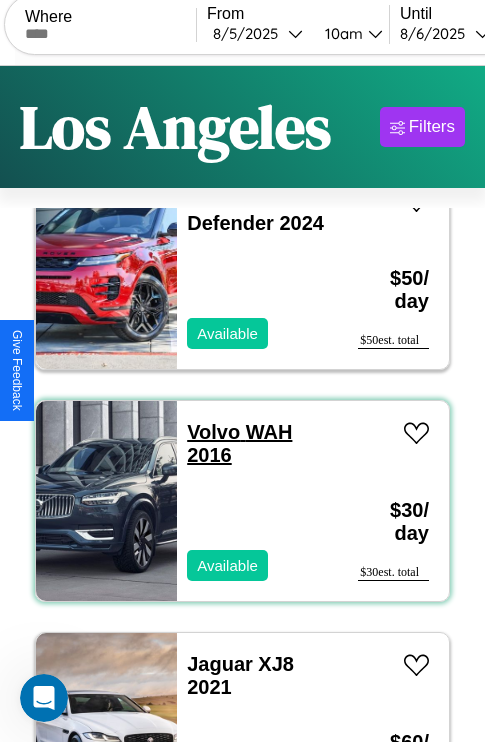 scroll, scrollTop: 0, scrollLeft: 0, axis: both 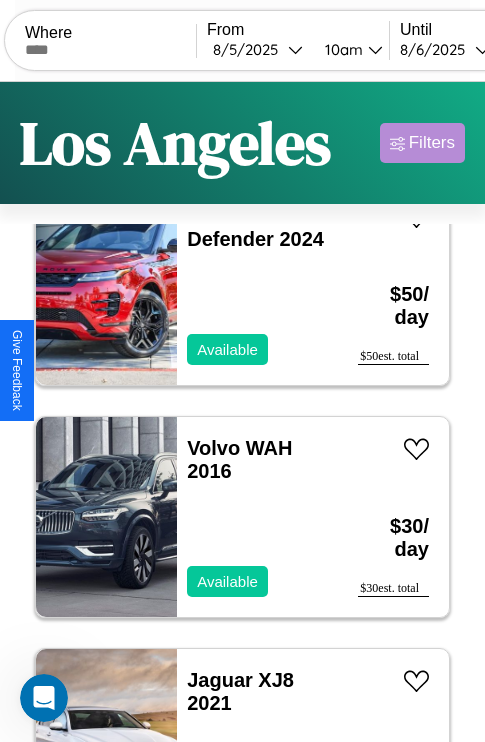 click on "Filters" at bounding box center [432, 143] 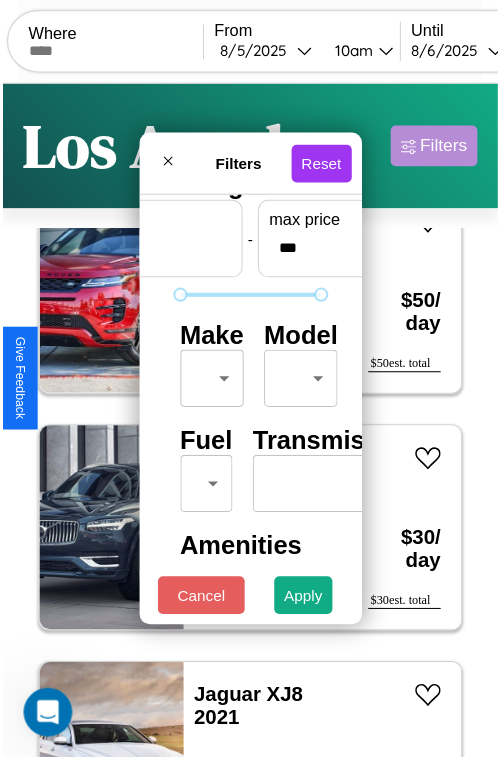 scroll, scrollTop: 59, scrollLeft: 0, axis: vertical 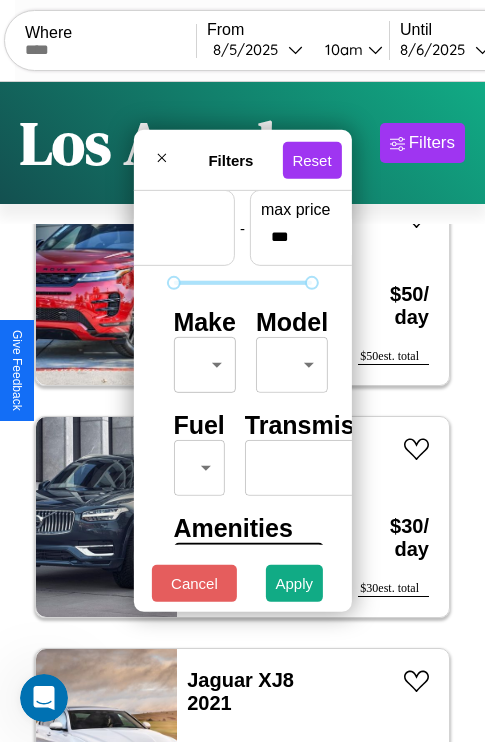 click on "CarGo Where From [DATE] [TIME] [TIME] Until [DATE] [TIME] [TIME] Become a Host Login Sign Up [CITY] Filters 127  cars in this area These cars can be picked up in this city. Honda   XL600V   2018 Available $ 40  / day $ 40  est. total Acura   RDX   2014 Available $ 130  / day $ 130  est. total Lamborghini   147   2024 Unavailable $ 80  / day $ 80  est. total Mazda   MX-5   2019 Available $ 70  / day $ 70  est. total Audi   A8 L   2024 Available $ 90  / day $ 90  est. total Aston Martin   DBX   2019 Available $ 120  / day $ 120  est. total Jeep   CJ-5   2020 Unavailable $ 170  / day $ 170  est. total Jeep   Cherokee   2023 Available $ 180  / day $ 180  est. total Jeep   Wagoneer L   2021 Available $ 60  / day $ 60  est. total Hyundai   Ioniq 6   2022 Available $ 190  / day $ 190  est. total Maserati   Grancabrio   2016 Available $ 100  / day $ 100  est. total Nissan   Altra-EV   2022 Unavailable $ 70  / day $ 70  est. total BMW   525iA   2024 Available $ 200  / day $ 200  est. total Alfa Romeo   Milano   2019 $" at bounding box center [242, 412] 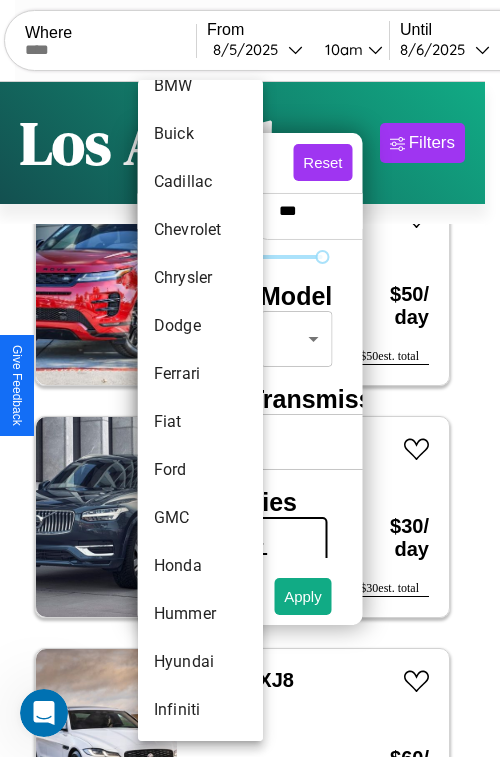 scroll, scrollTop: 470, scrollLeft: 0, axis: vertical 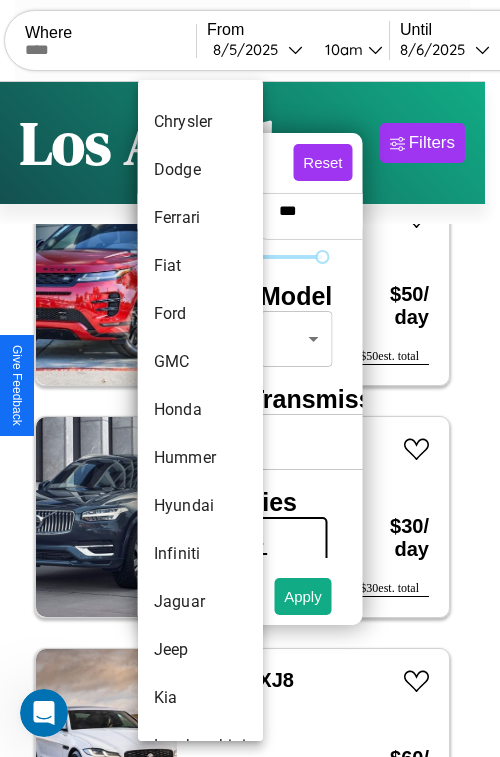 click on "Honda" at bounding box center (200, 410) 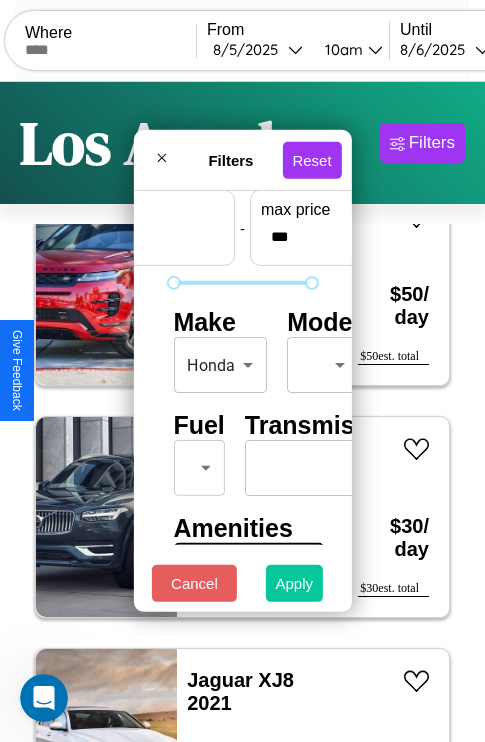 click on "Apply" at bounding box center (295, 583) 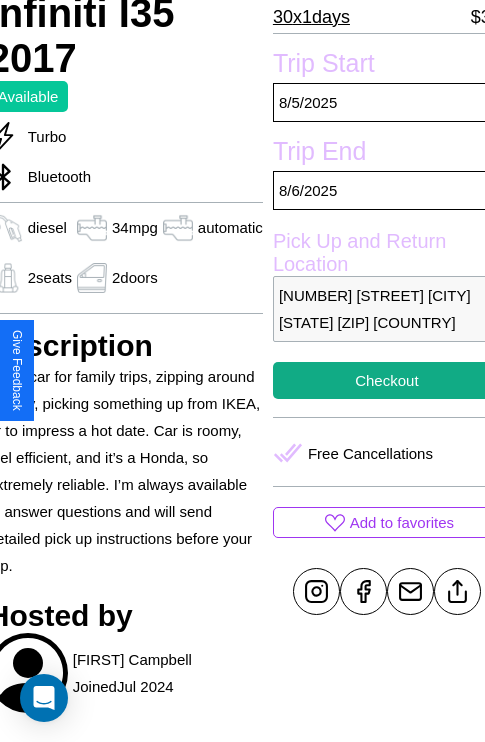 scroll, scrollTop: 408, scrollLeft: 88, axis: both 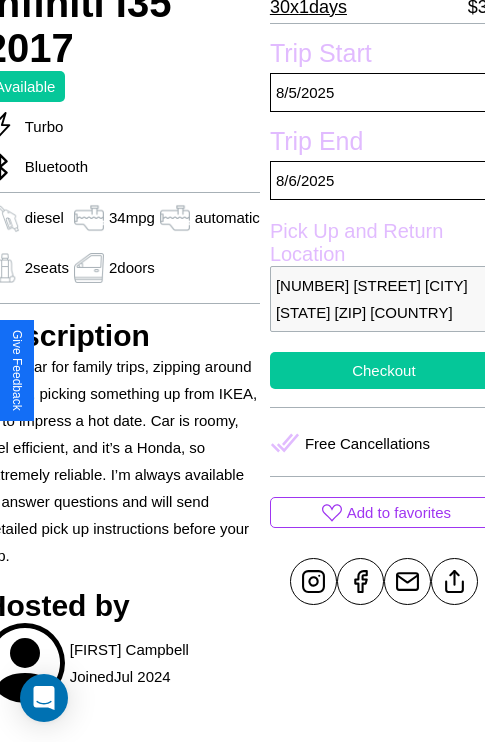 click on "Checkout" at bounding box center (384, 370) 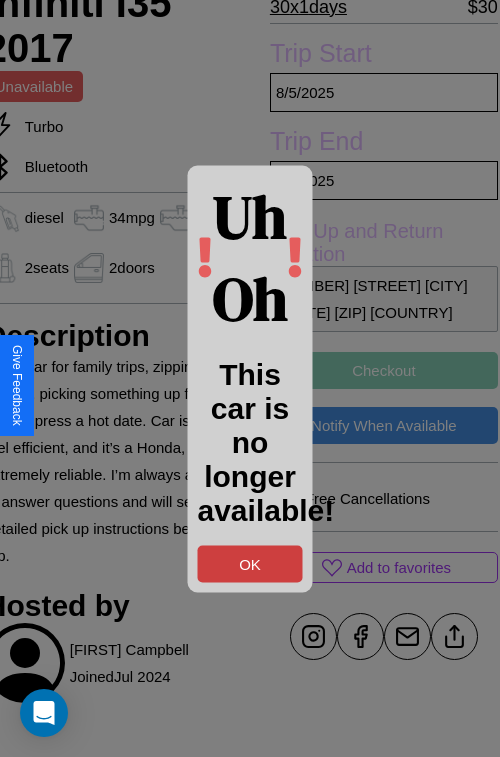 click on "OK" at bounding box center (250, 563) 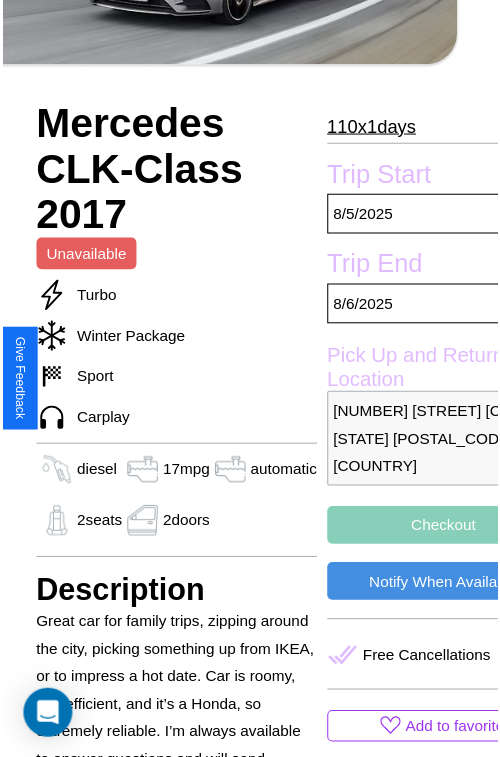 scroll, scrollTop: 631, scrollLeft: 88, axis: both 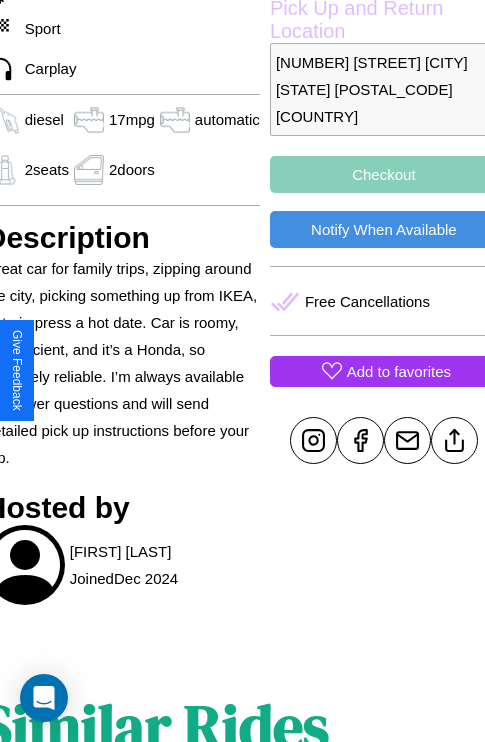 click on "Add to favorites" at bounding box center [399, 371] 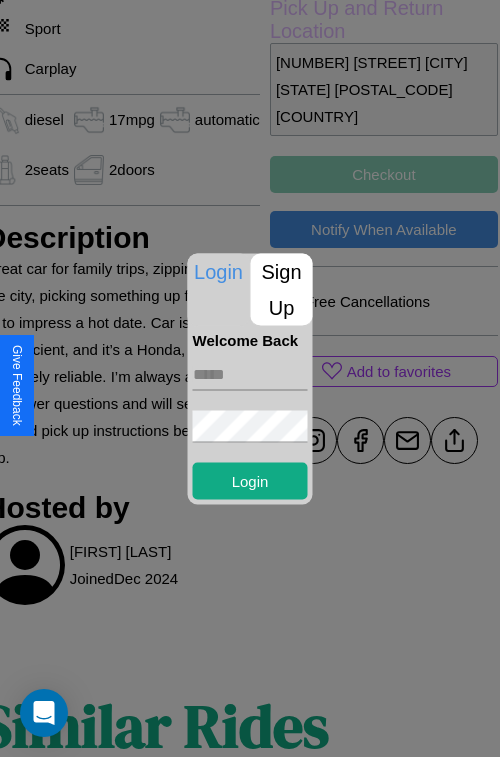 click on "Sign Up" at bounding box center (282, 289) 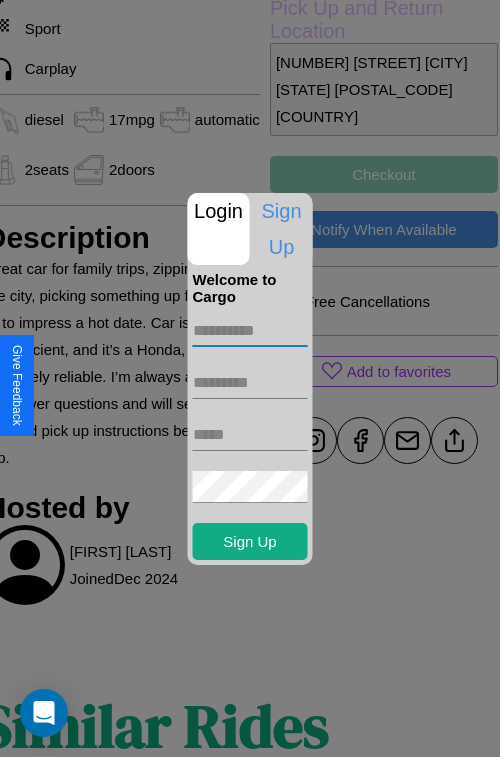 click at bounding box center [250, 331] 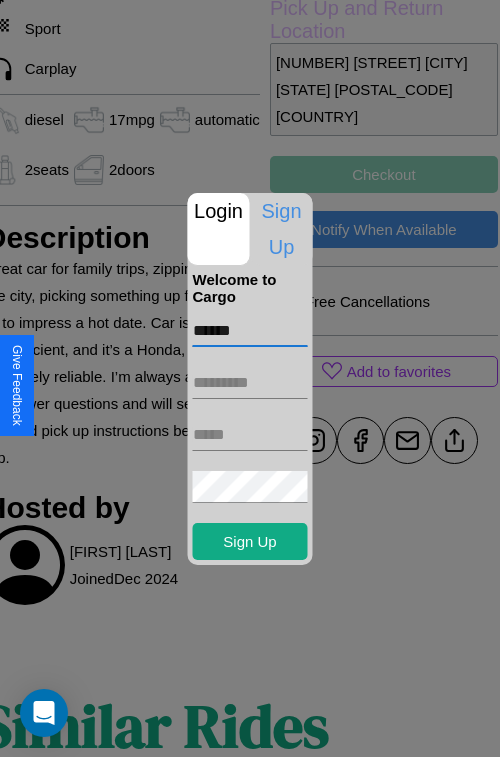 type on "******" 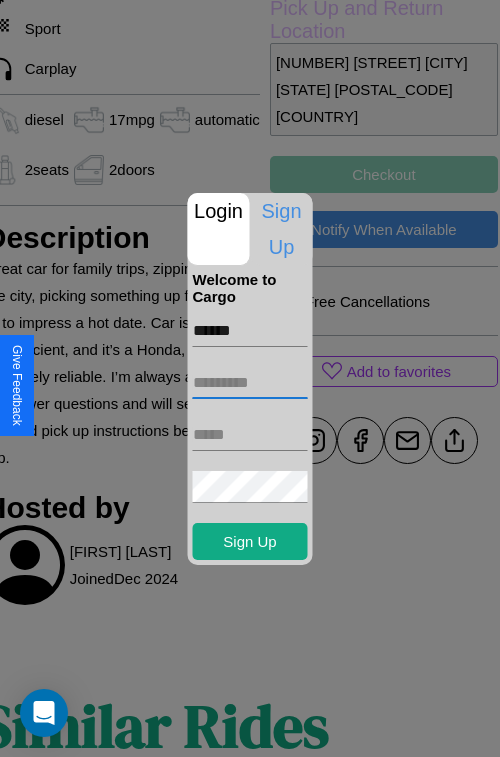 click at bounding box center (250, 383) 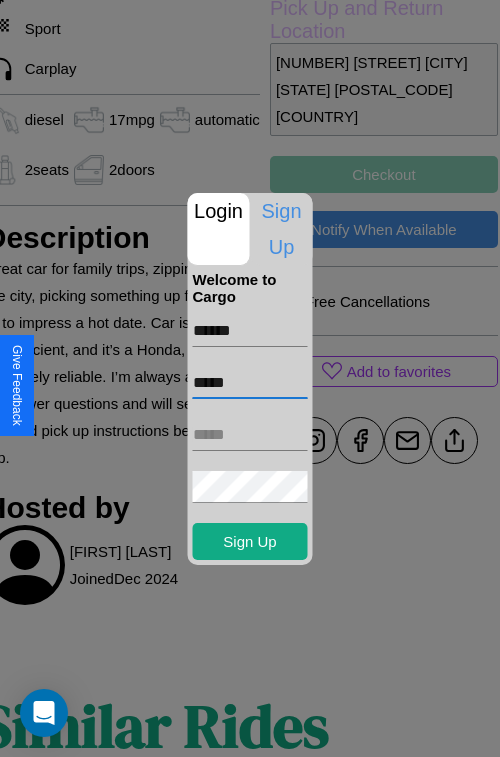 type on "*****" 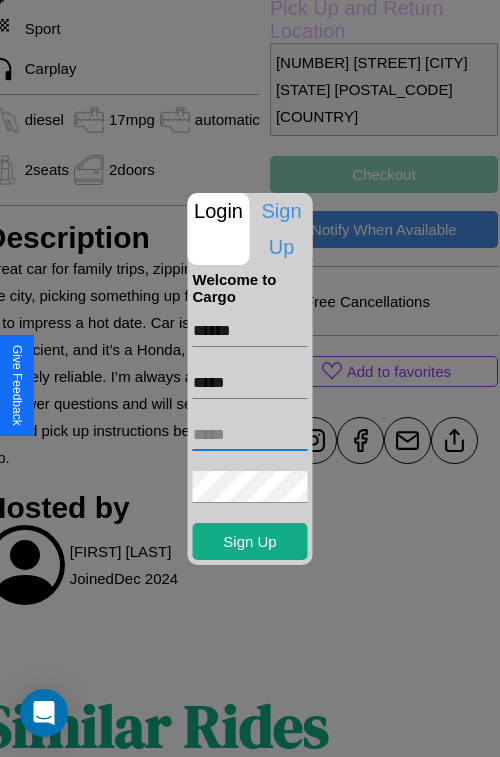 click at bounding box center [250, 435] 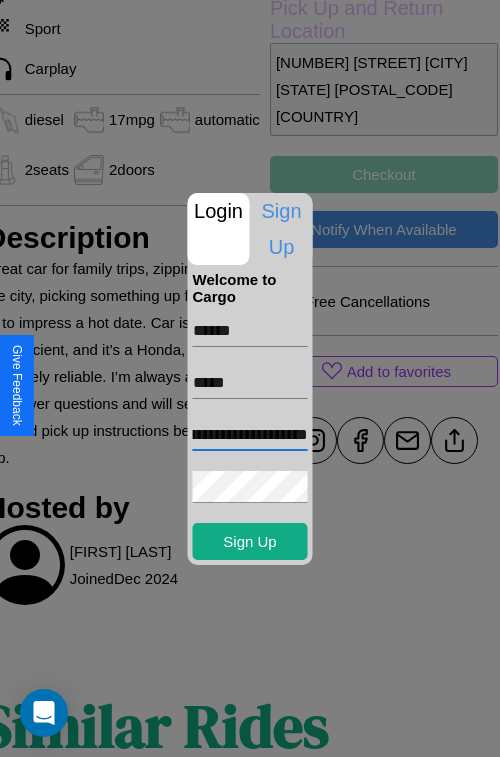 scroll, scrollTop: 0, scrollLeft: 98, axis: horizontal 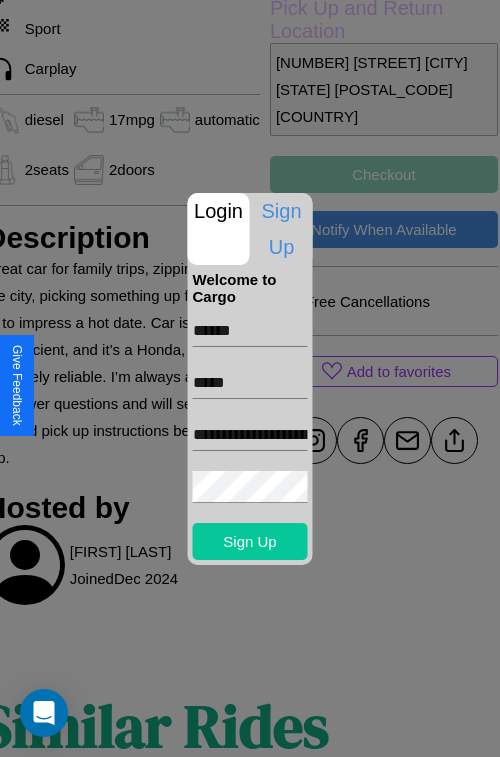 click on "Sign Up" at bounding box center (250, 541) 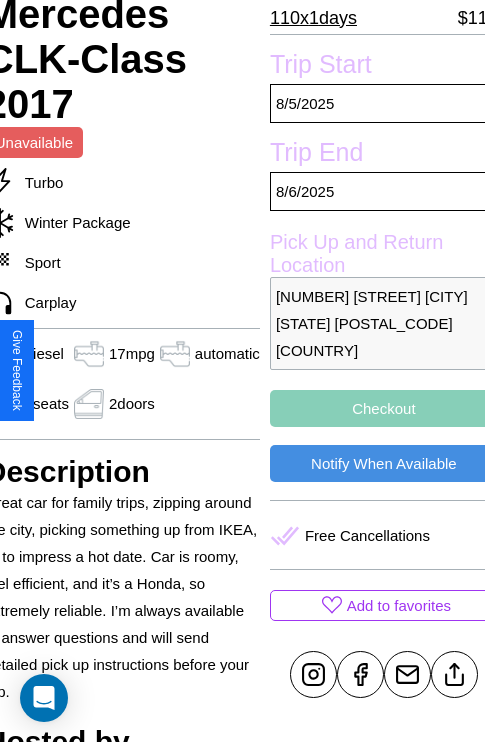 scroll, scrollTop: 349, scrollLeft: 88, axis: both 